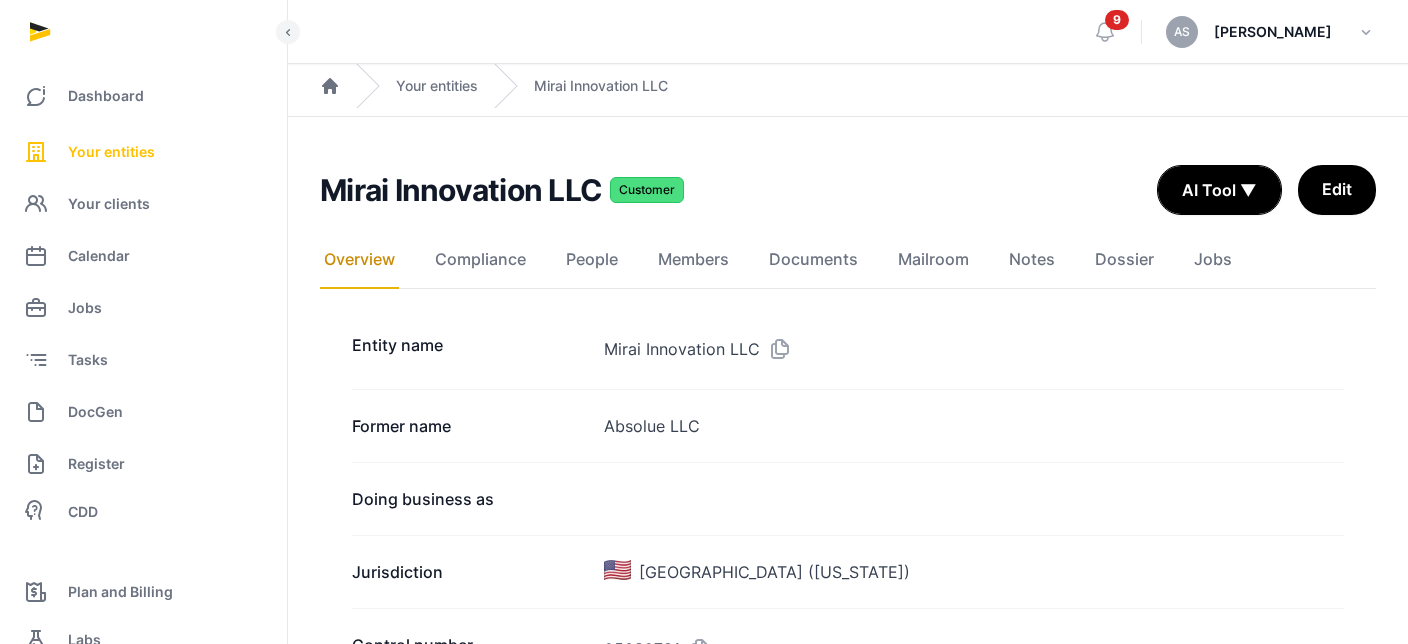 scroll, scrollTop: 0, scrollLeft: 0, axis: both 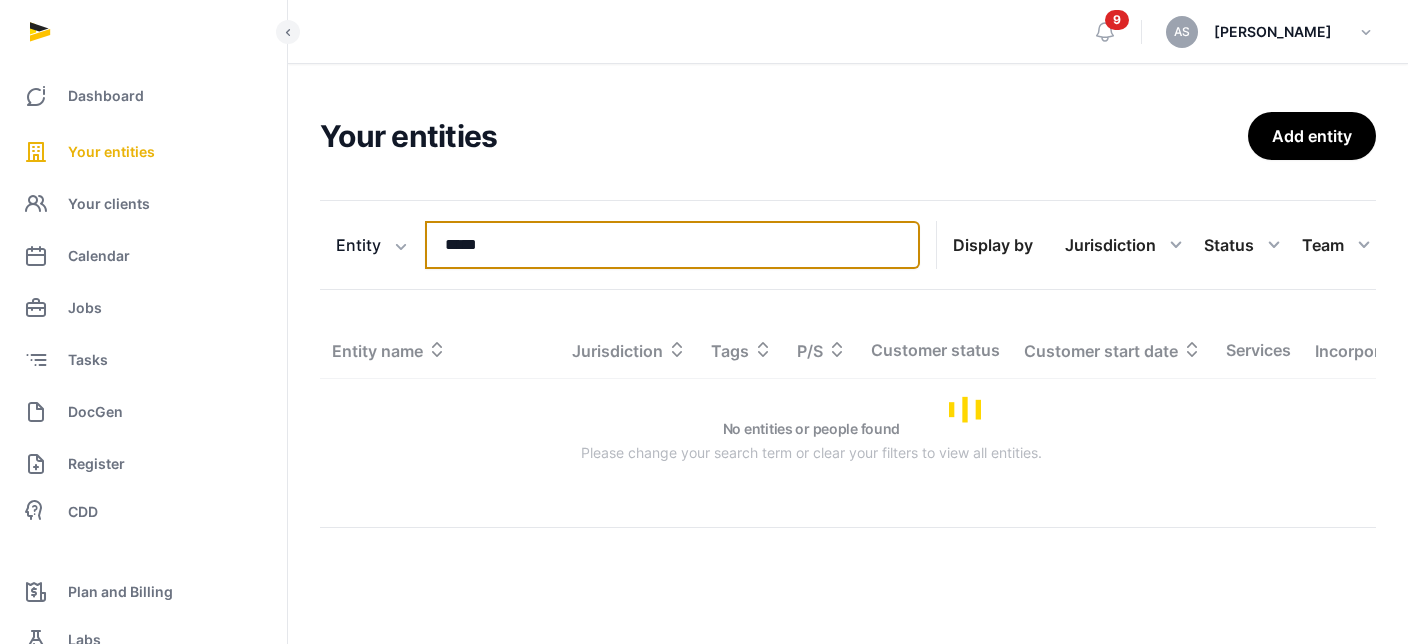 drag, startPoint x: 580, startPoint y: 256, endPoint x: 525, endPoint y: 239, distance: 57.567352 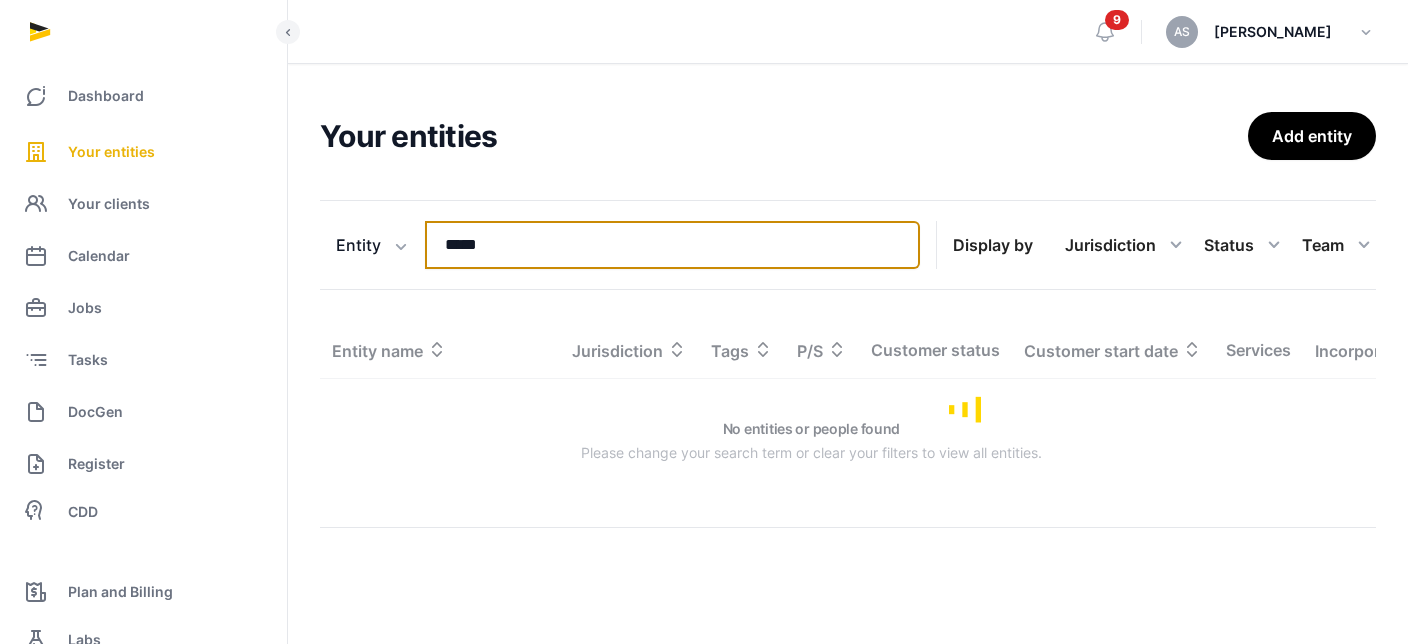 click on "*****" at bounding box center (672, 245) 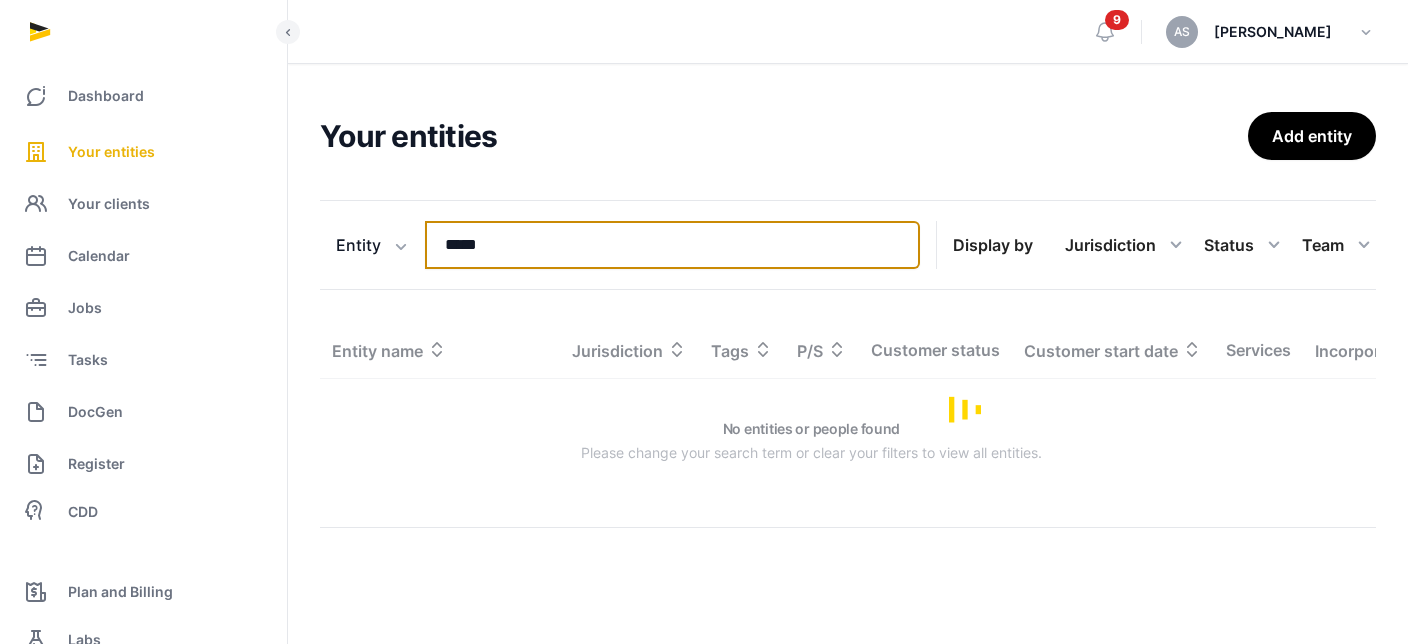 drag, startPoint x: 525, startPoint y: 240, endPoint x: 429, endPoint y: 227, distance: 96.87621 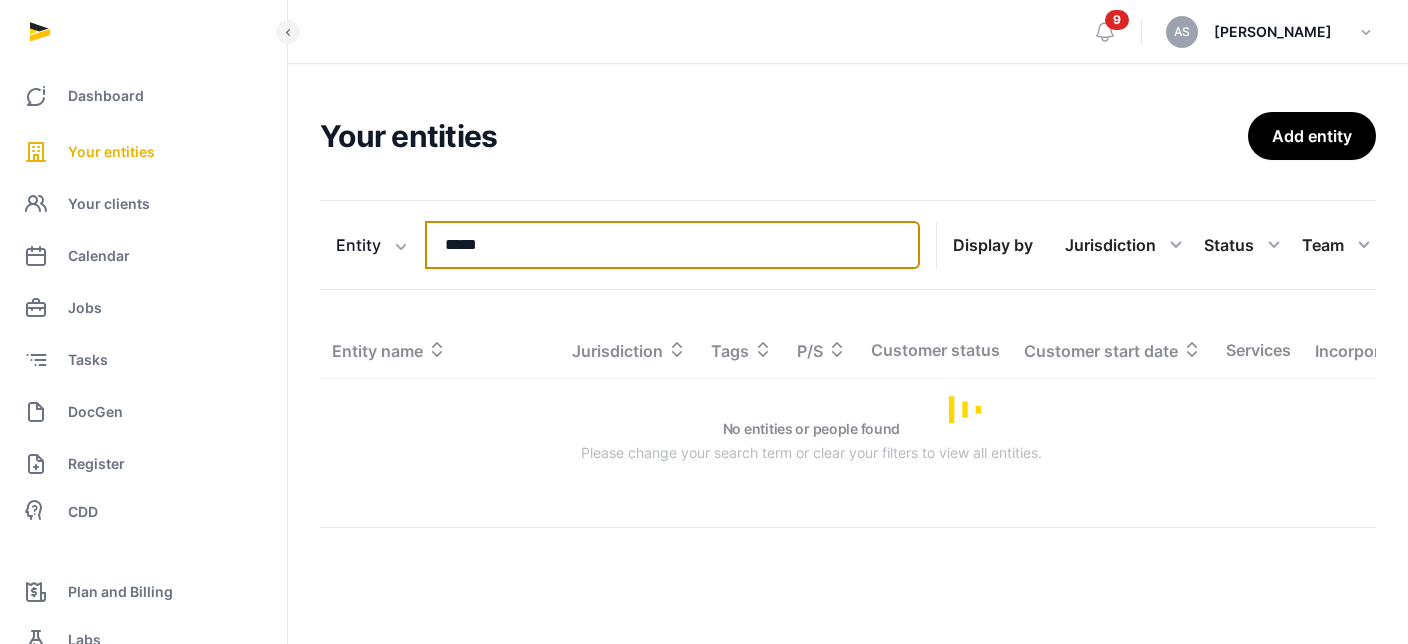 click on "*****" at bounding box center (672, 245) 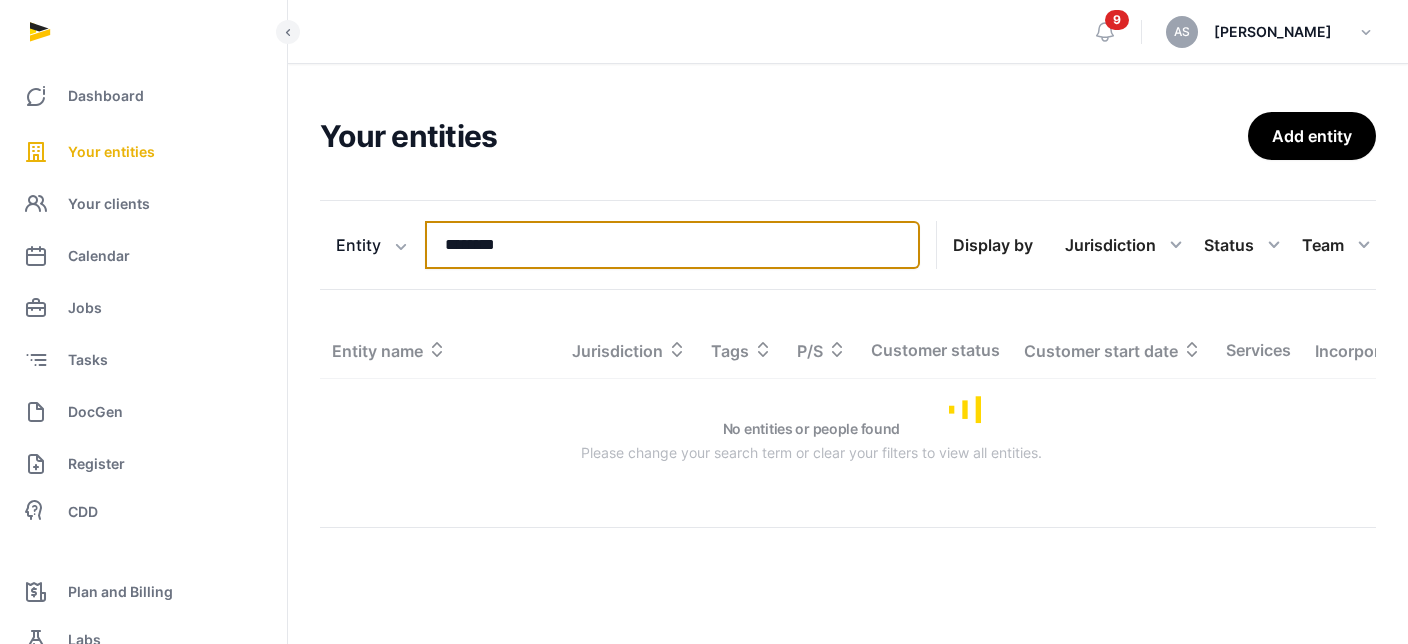 type on "********" 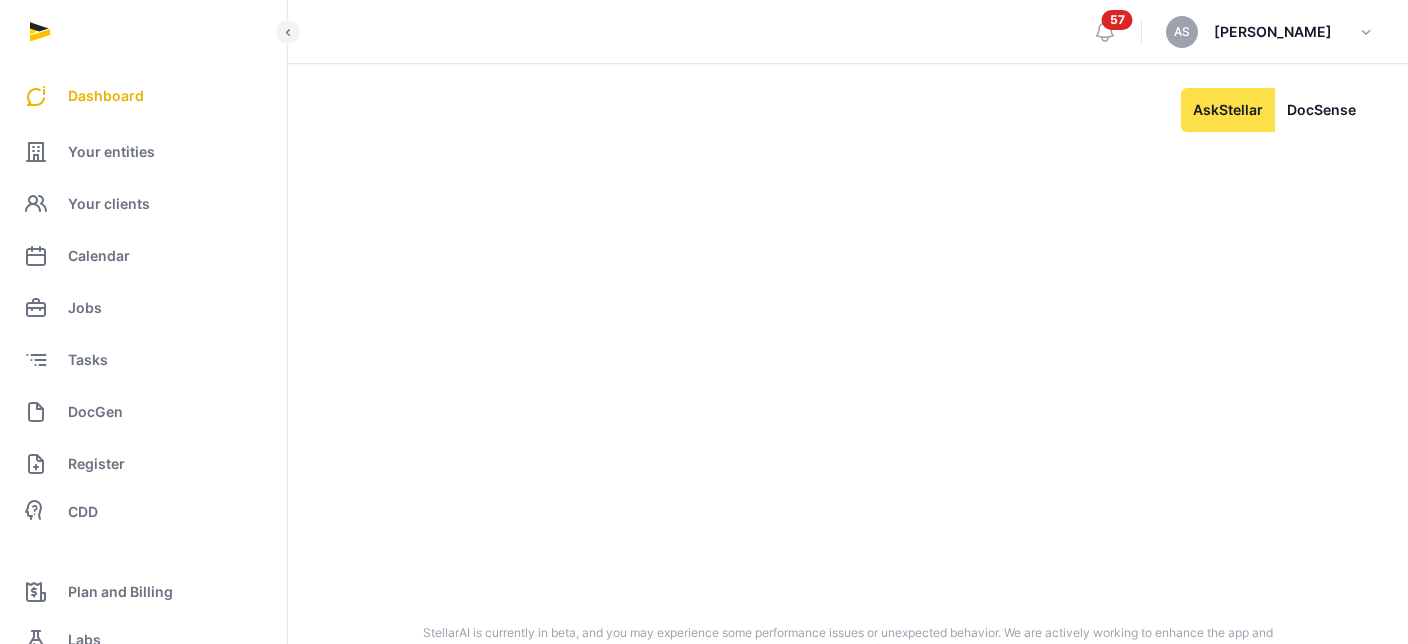 scroll, scrollTop: 0, scrollLeft: 0, axis: both 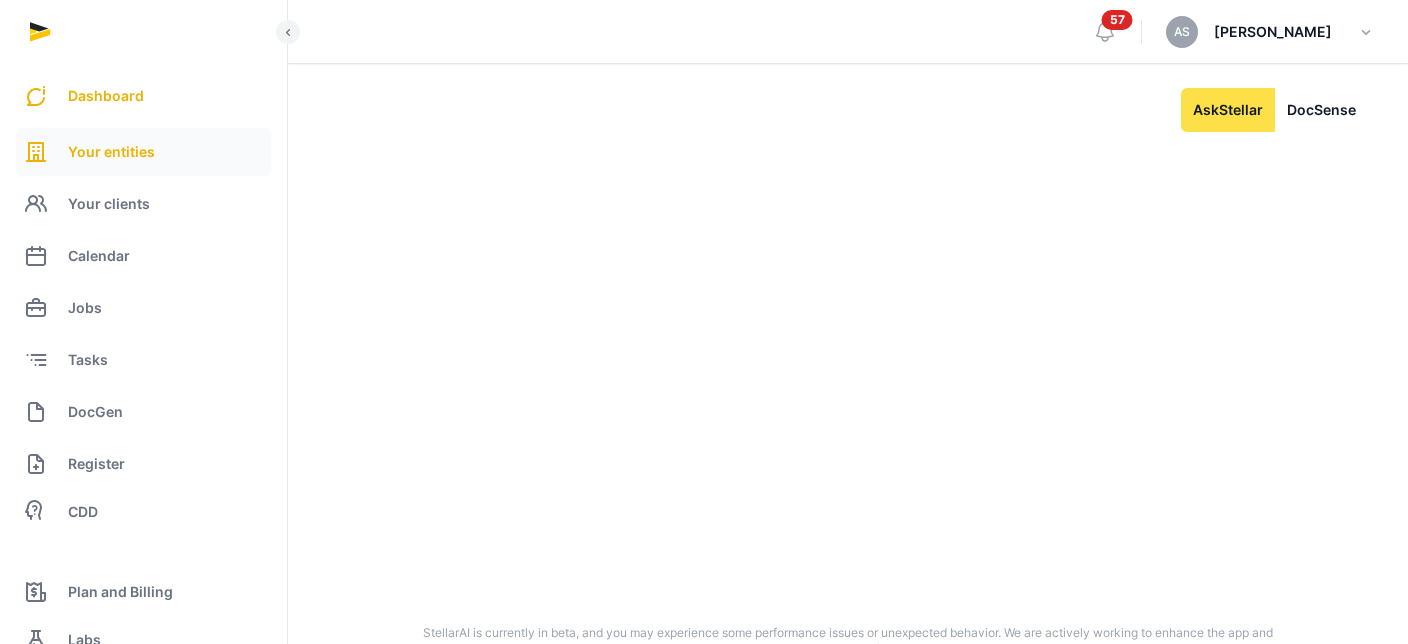 click on "Your entities" at bounding box center [111, 152] 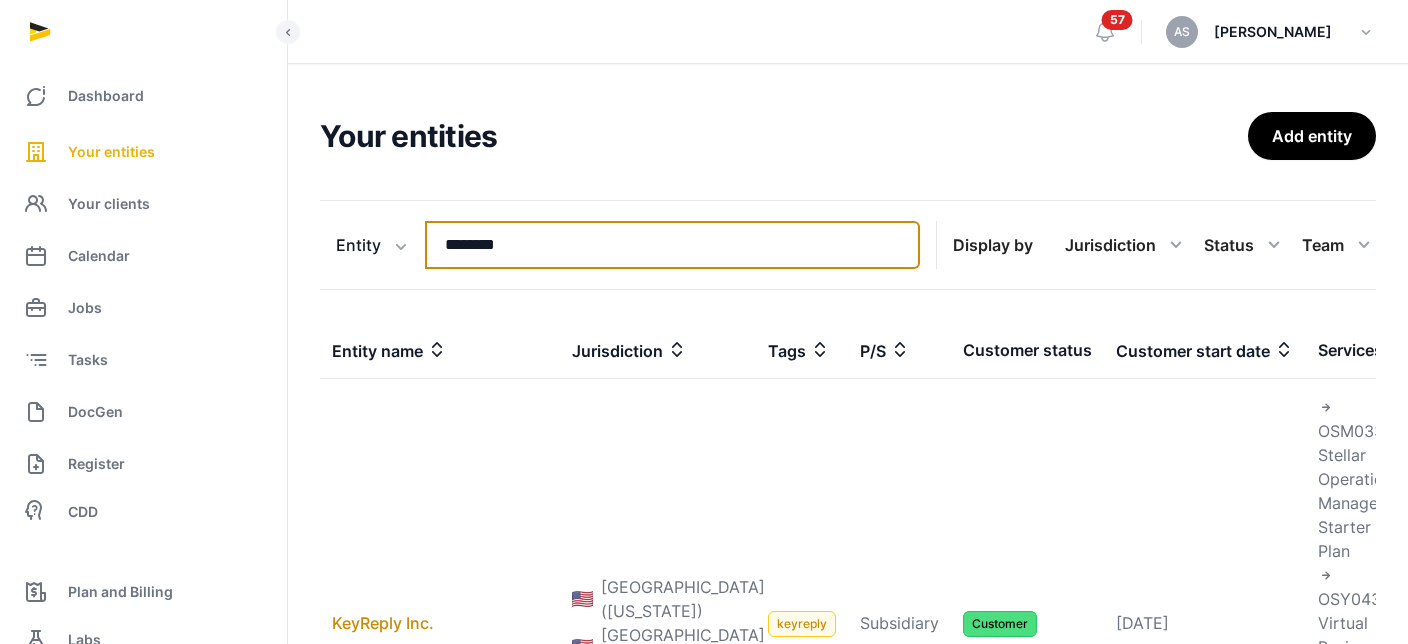 click on "********" at bounding box center (672, 245) 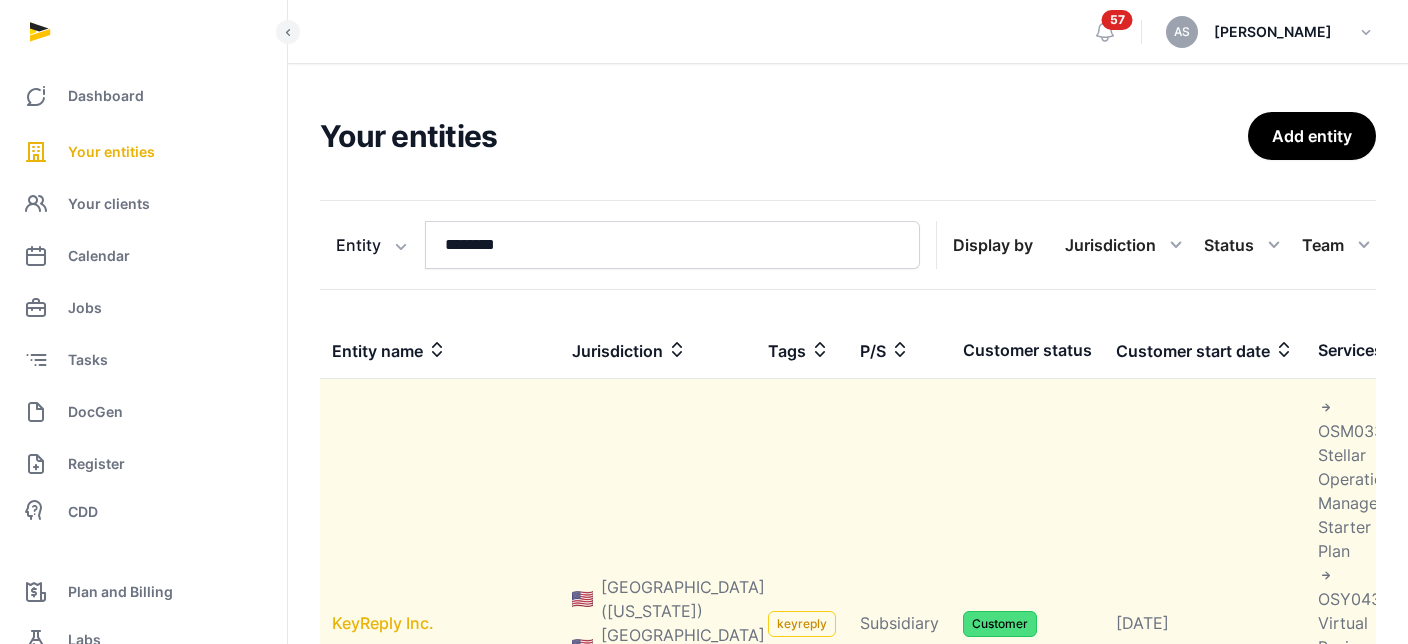 click on "KeyReply Inc." at bounding box center [383, 623] 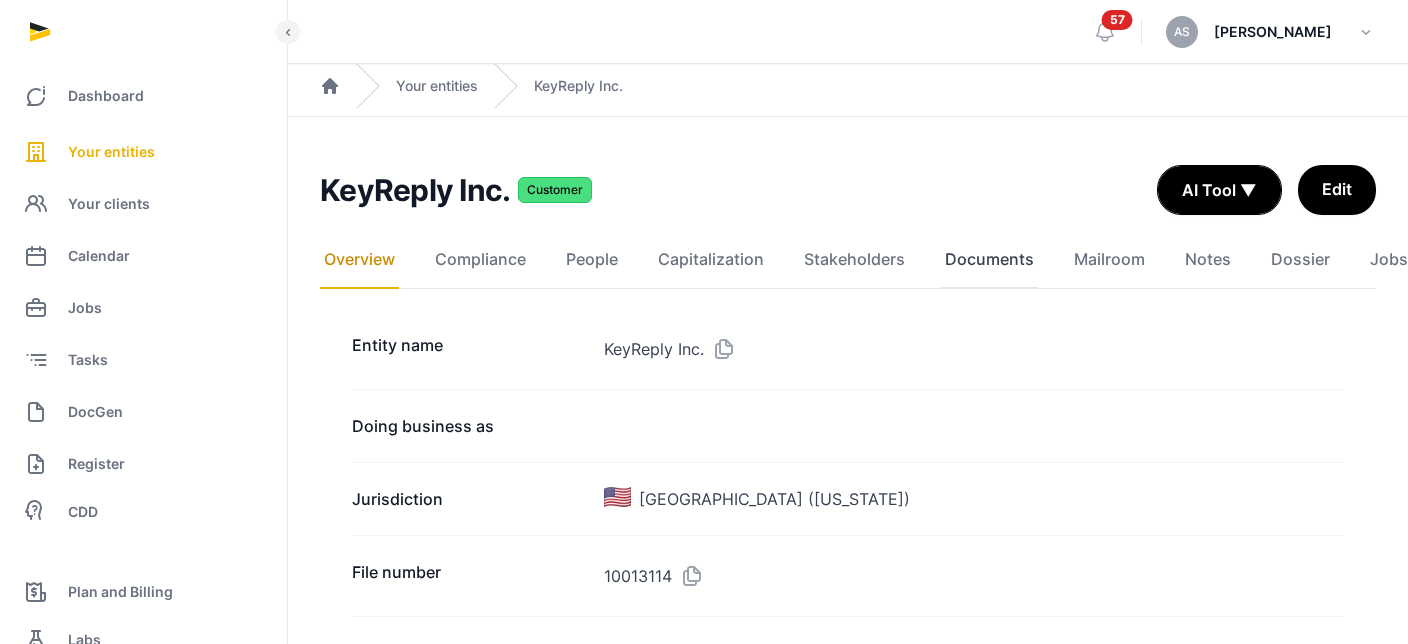 click on "Documents" 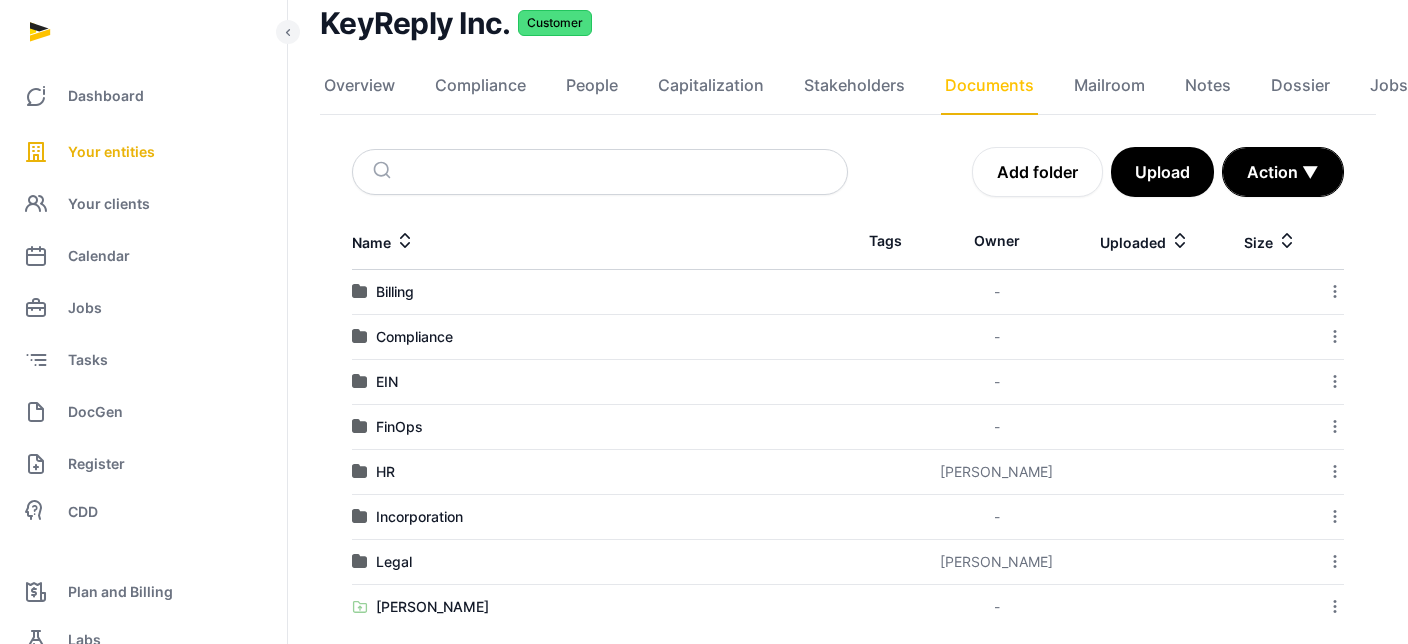 scroll, scrollTop: 185, scrollLeft: 0, axis: vertical 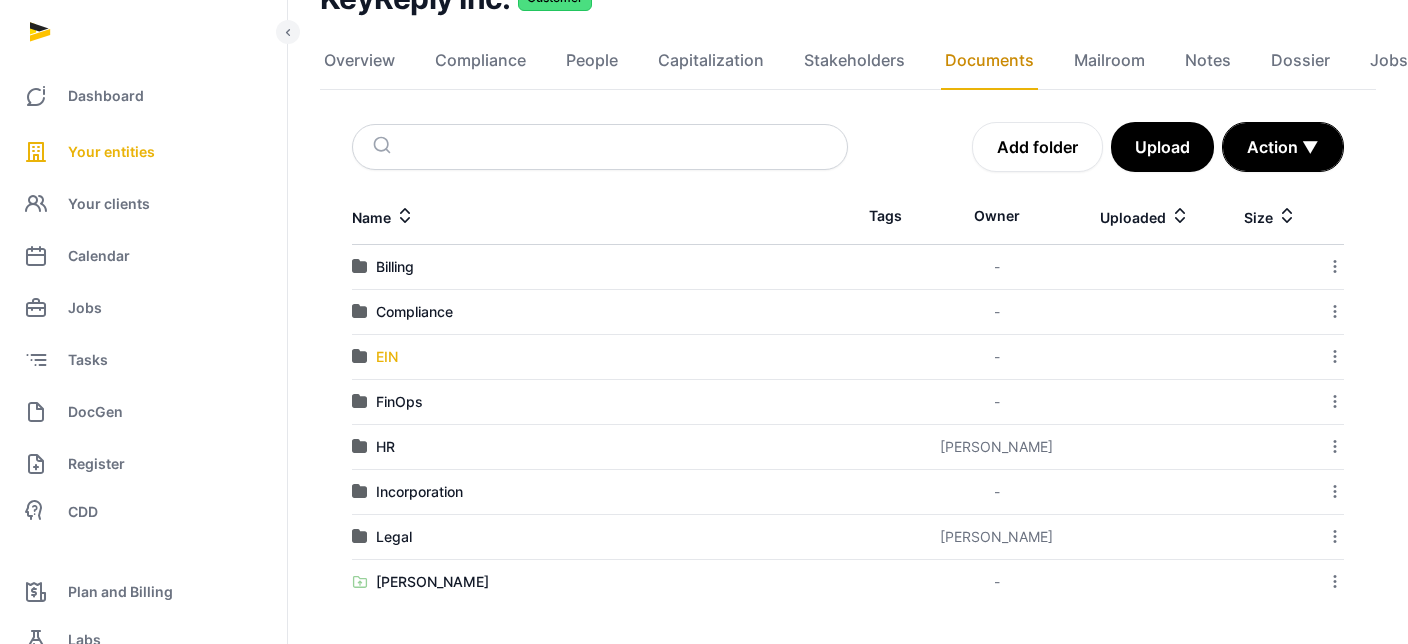 click on "EIN" at bounding box center (387, 357) 